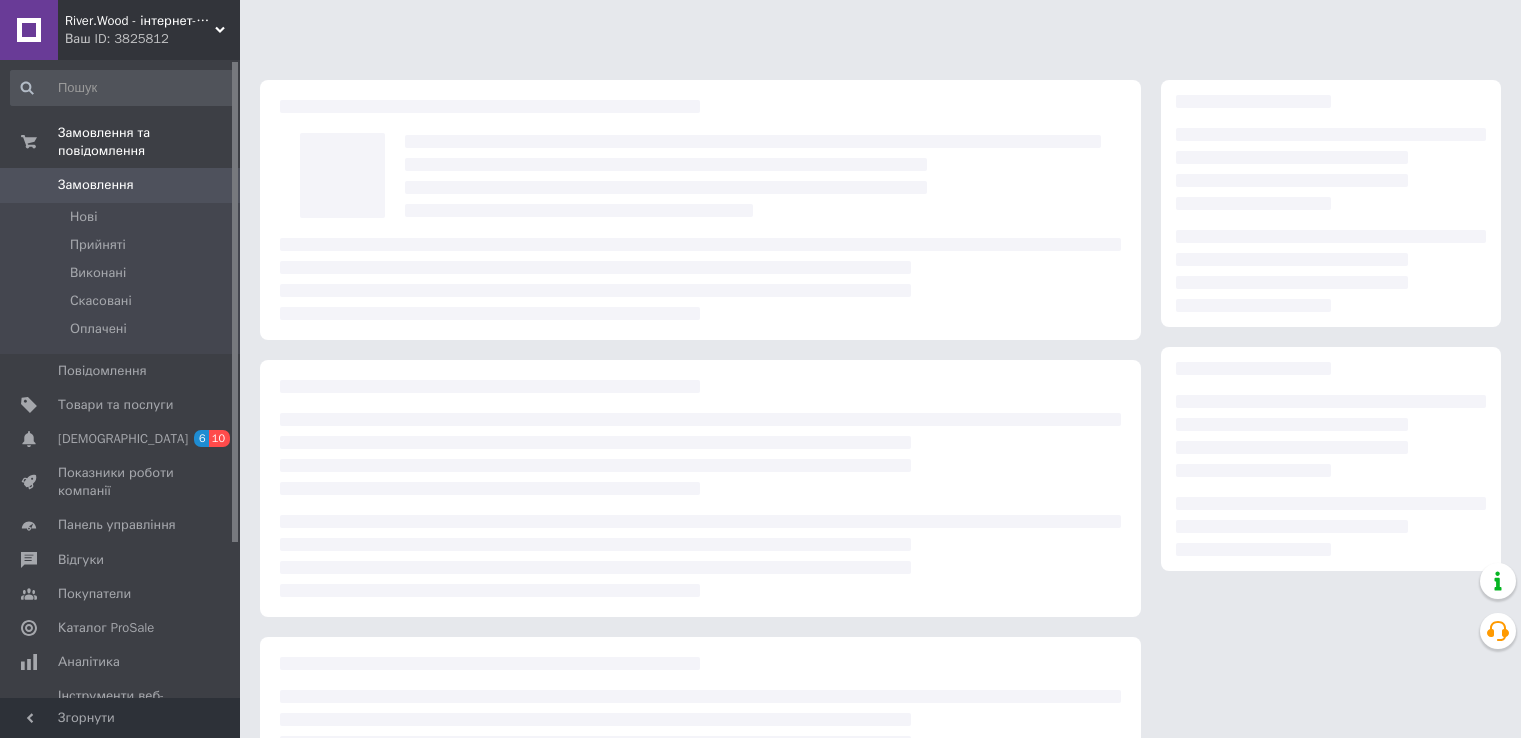 scroll, scrollTop: 0, scrollLeft: 0, axis: both 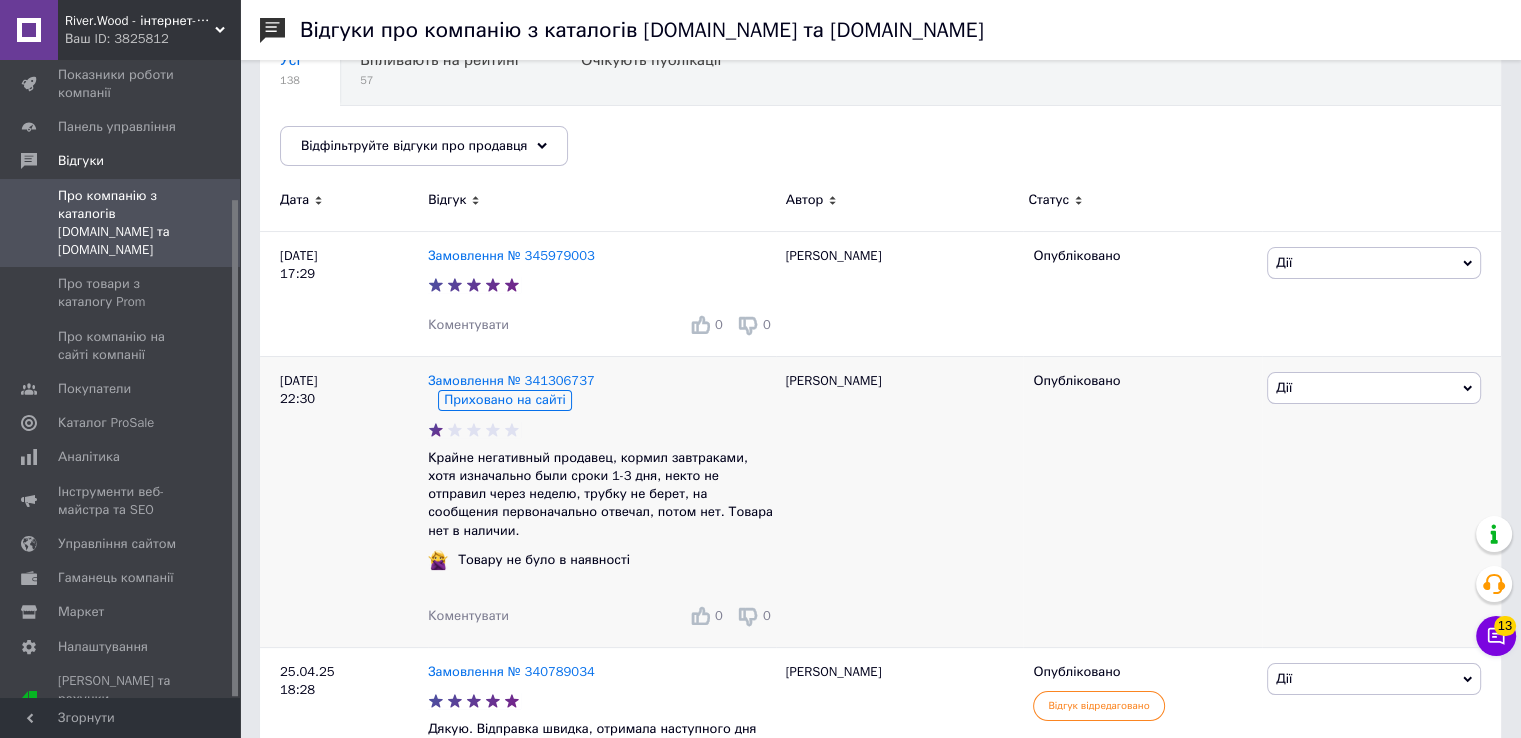 click on "Дії" at bounding box center (1374, 388) 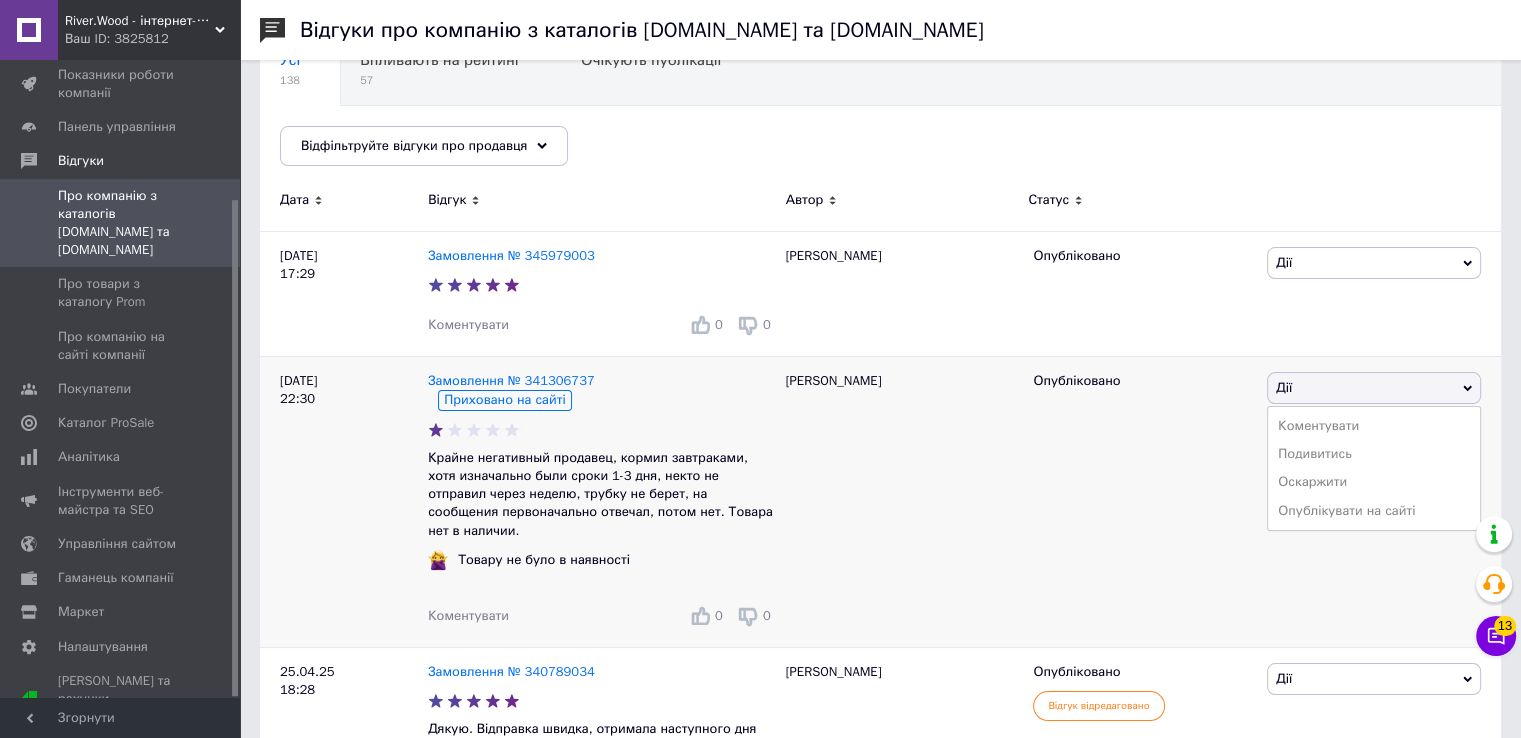 click on "Опубліковано" at bounding box center [1142, 501] 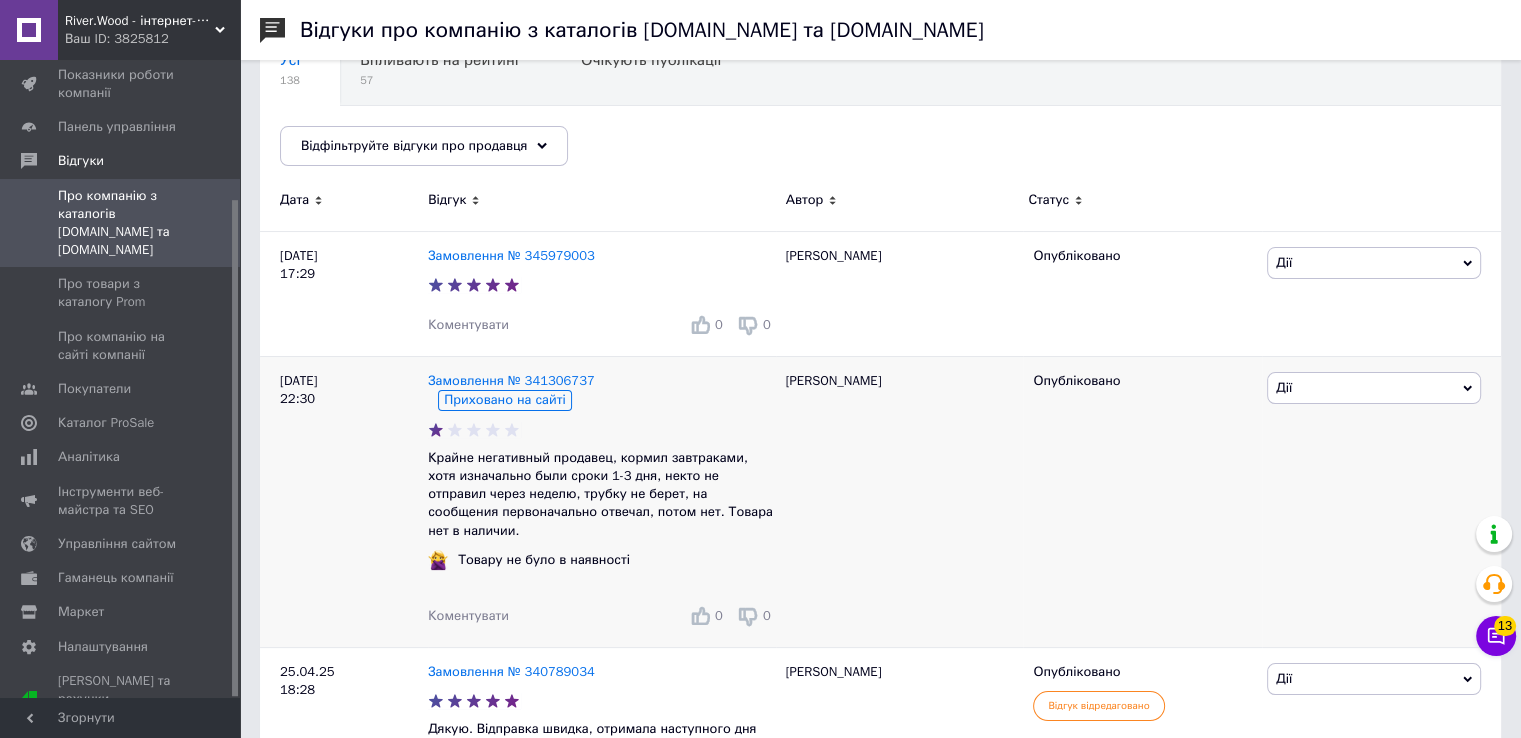 click on "Дії" at bounding box center [1374, 388] 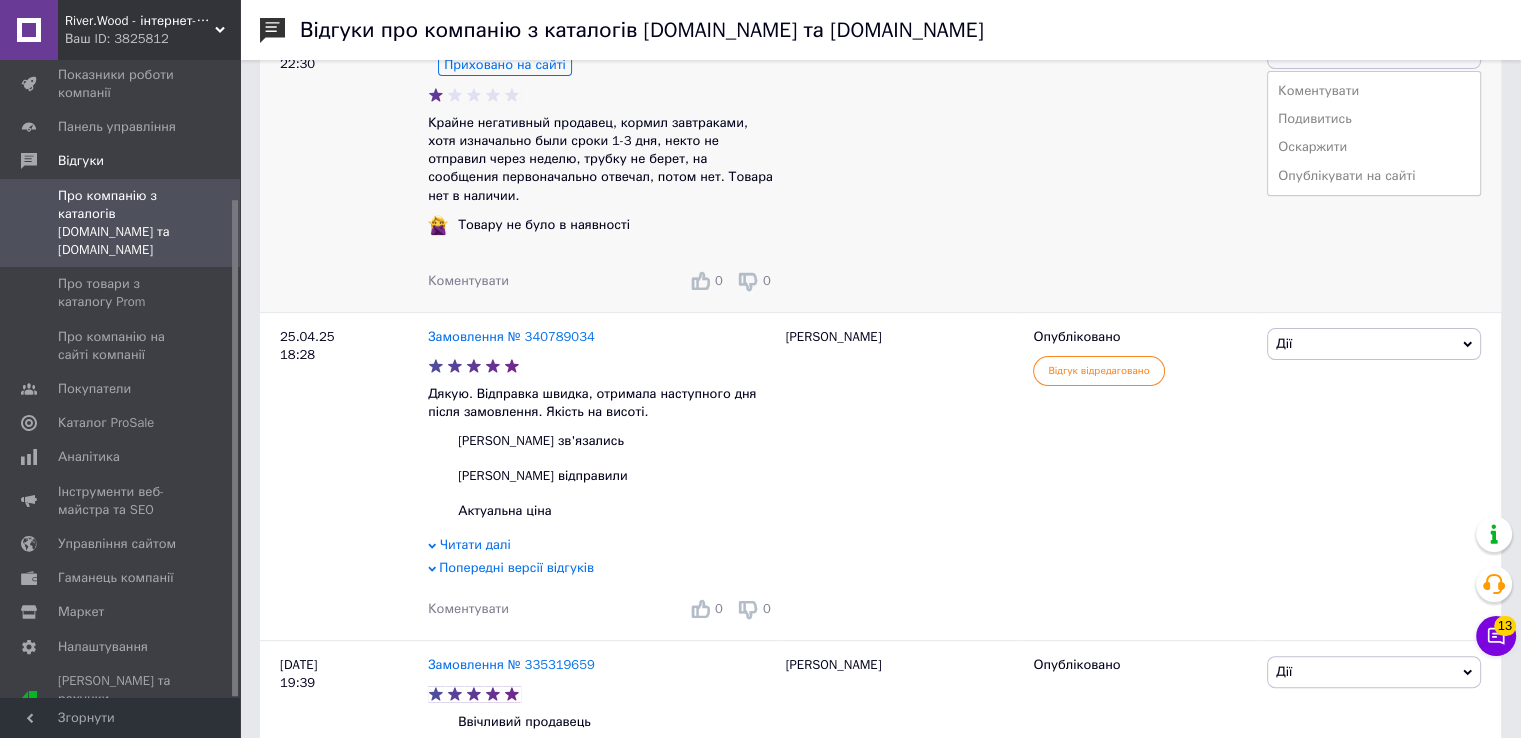 scroll, scrollTop: 300, scrollLeft: 0, axis: vertical 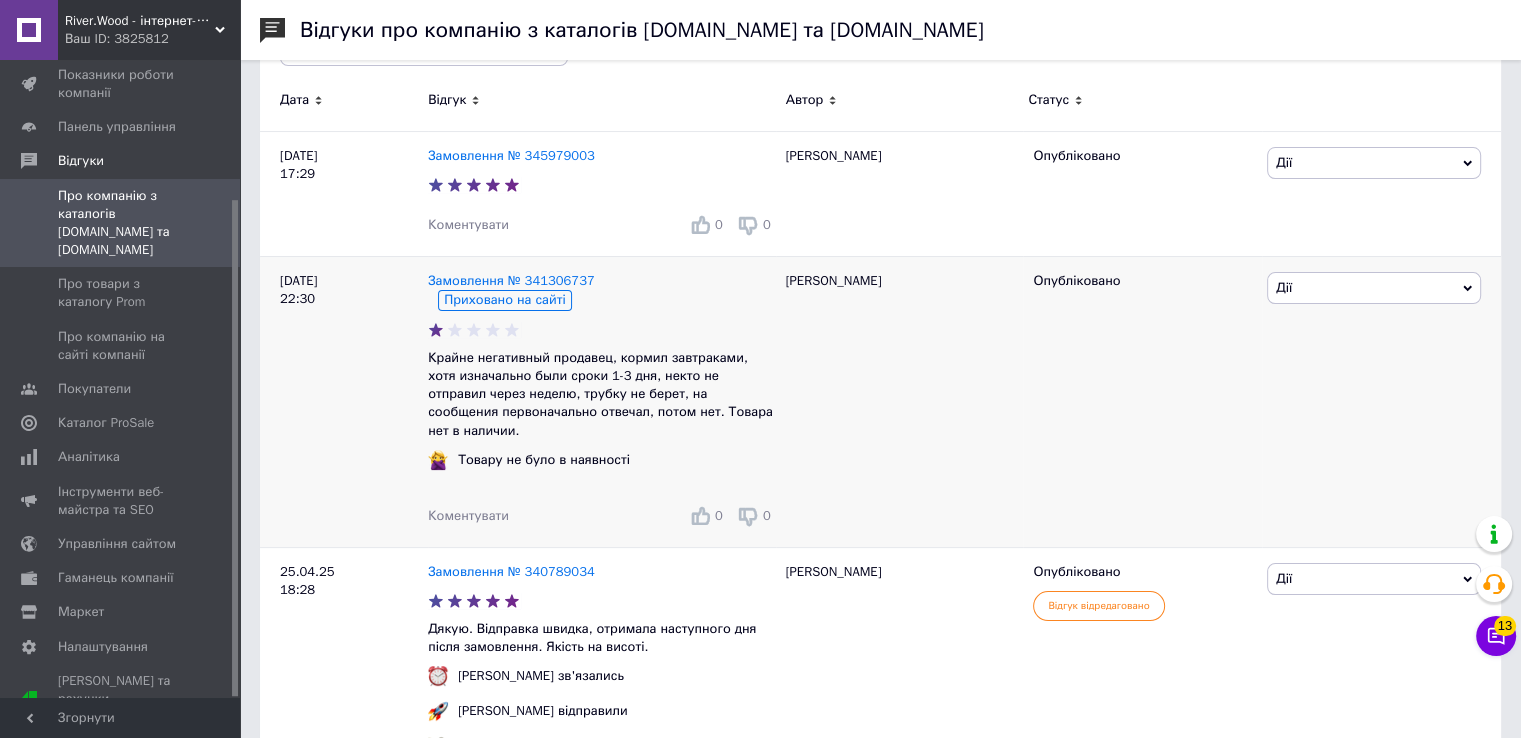 click on "Едуард" at bounding box center (900, 401) 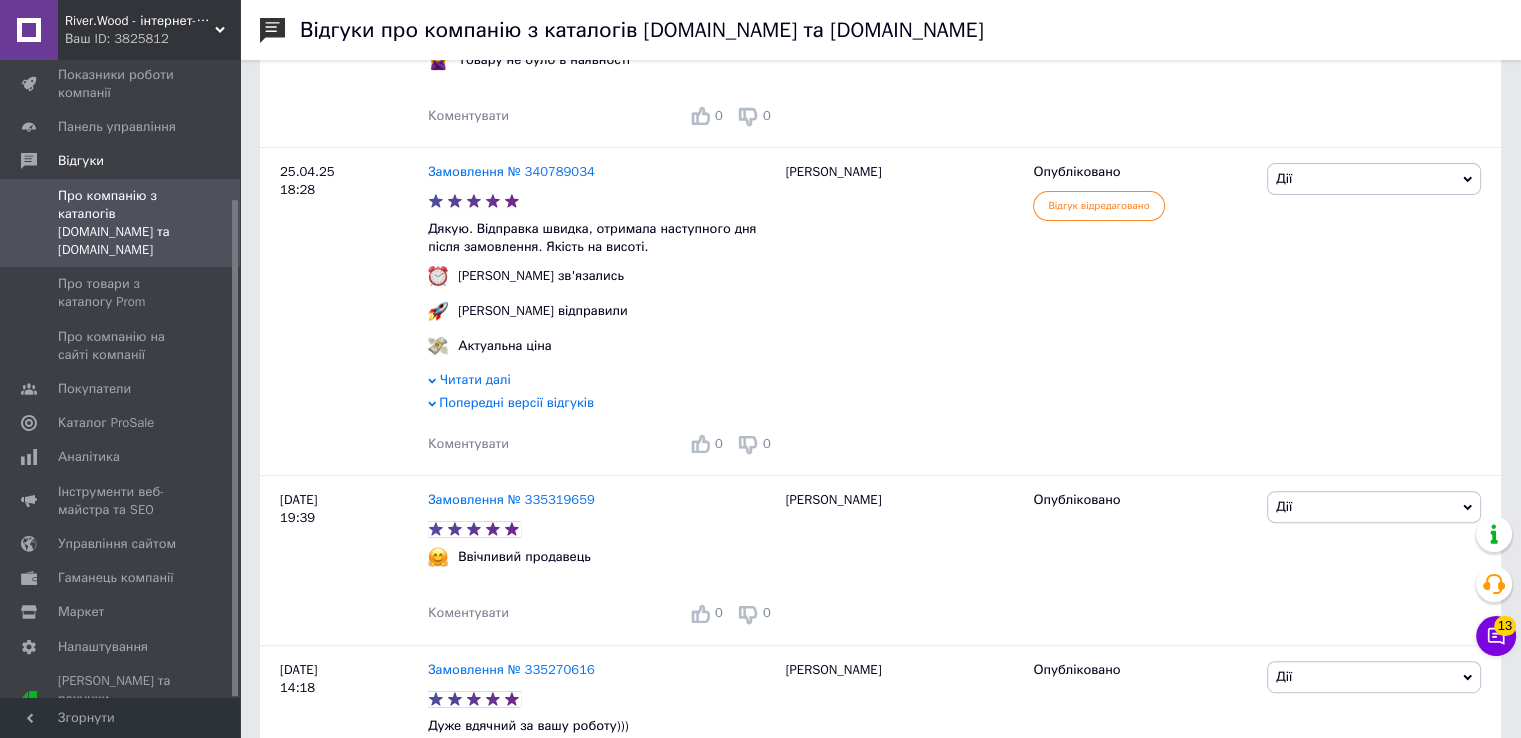 scroll, scrollTop: 1100, scrollLeft: 0, axis: vertical 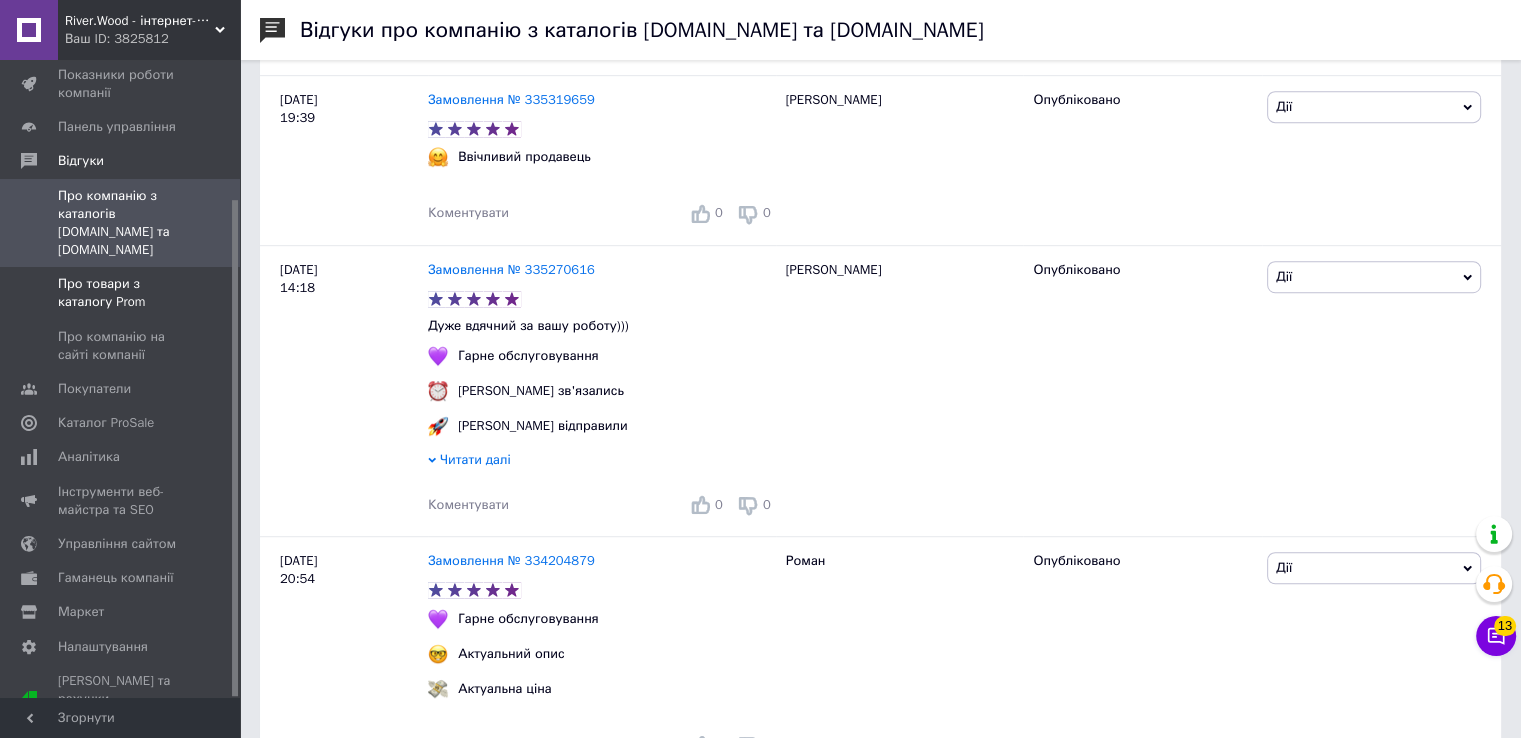 click on "Про товари з каталогу Prom" at bounding box center (121, 293) 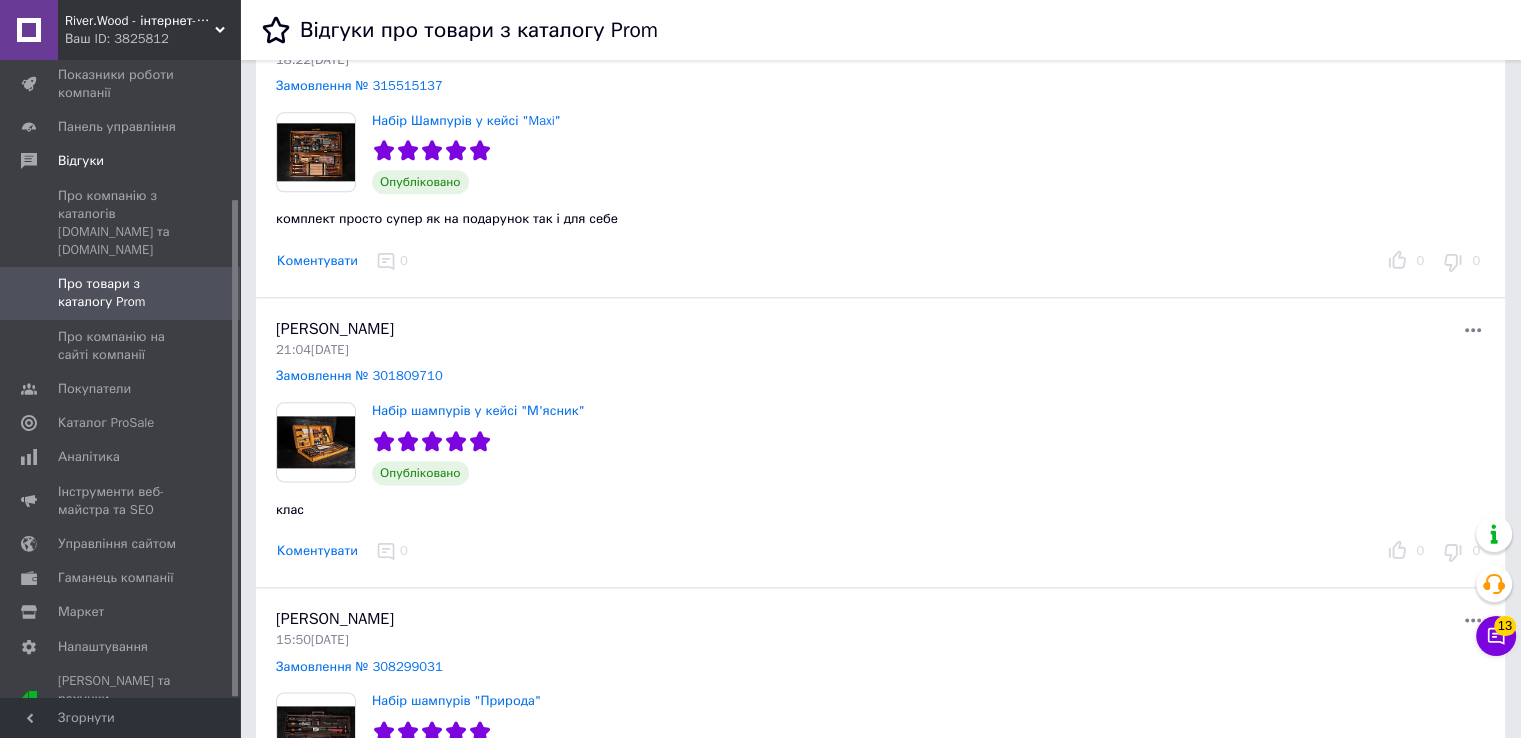 scroll, scrollTop: 2500, scrollLeft: 0, axis: vertical 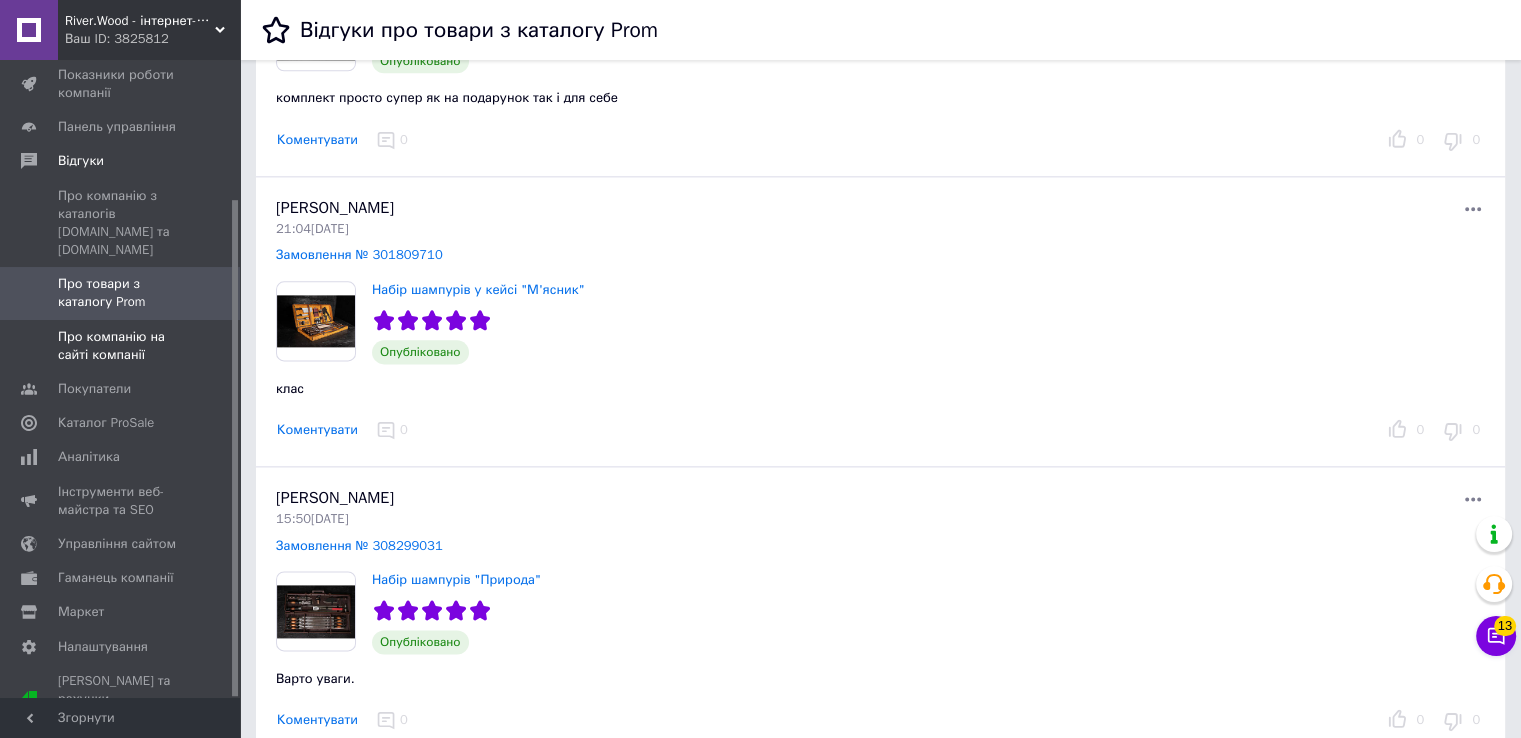 click on "Про компанію на сайті компанії" at bounding box center (121, 346) 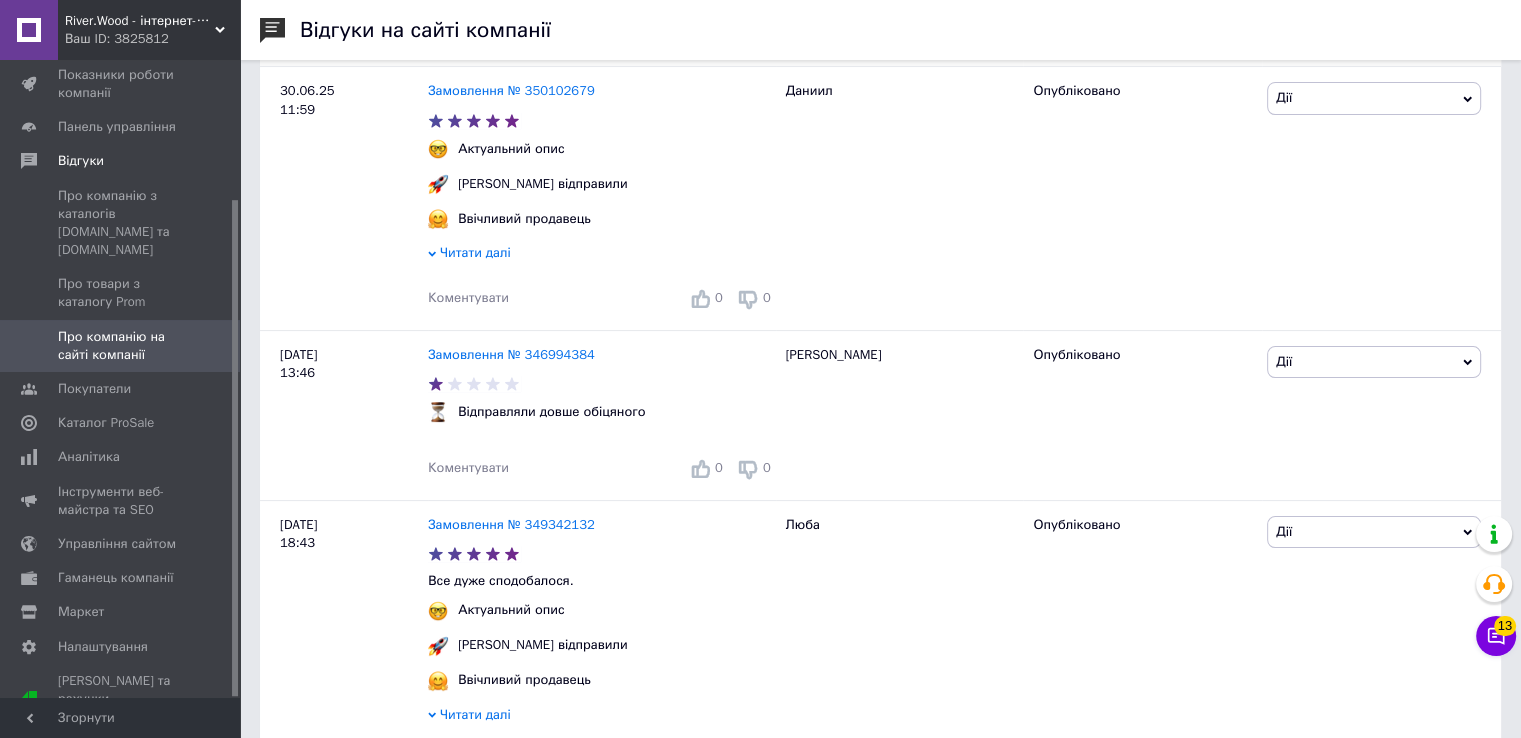 scroll, scrollTop: 400, scrollLeft: 0, axis: vertical 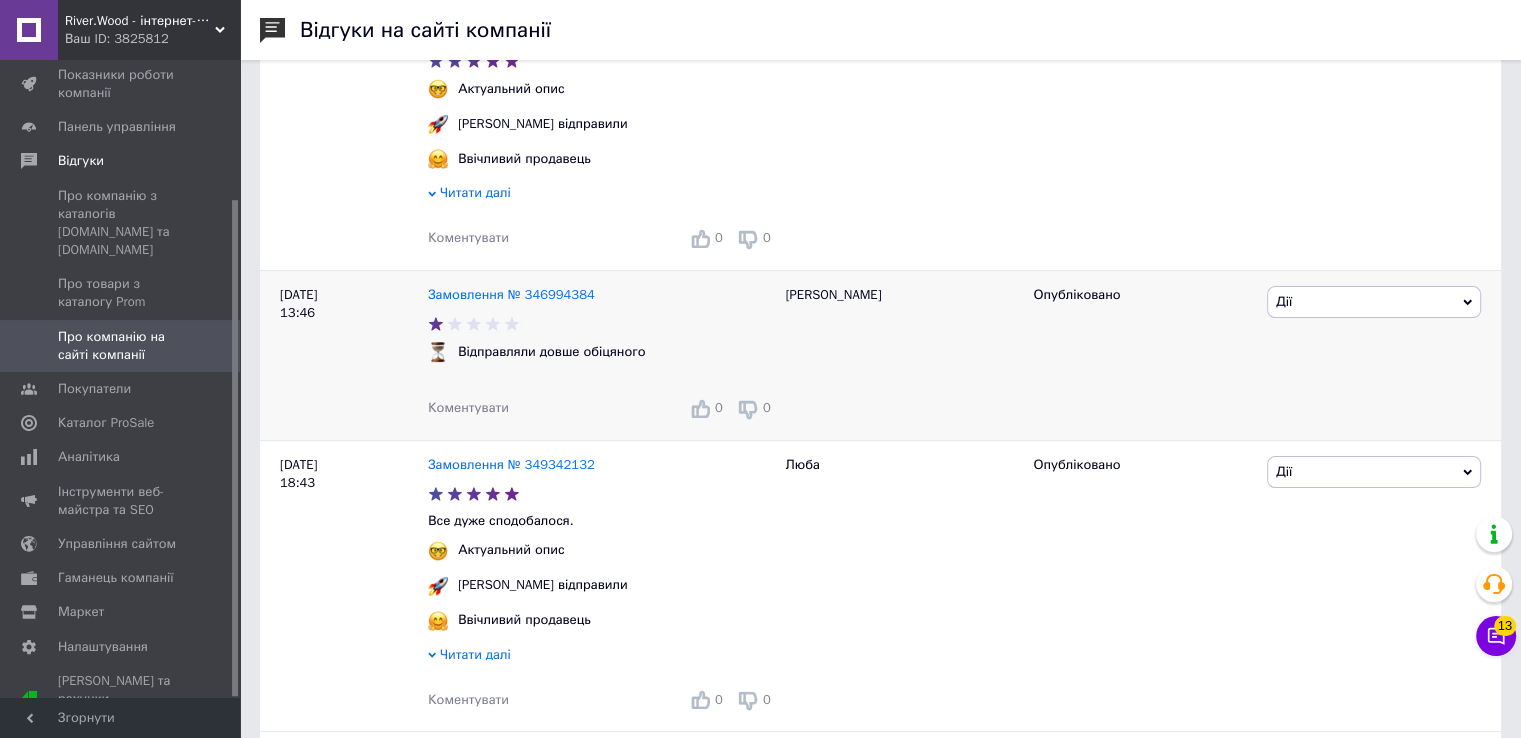 click on "Дії" at bounding box center (1374, 302) 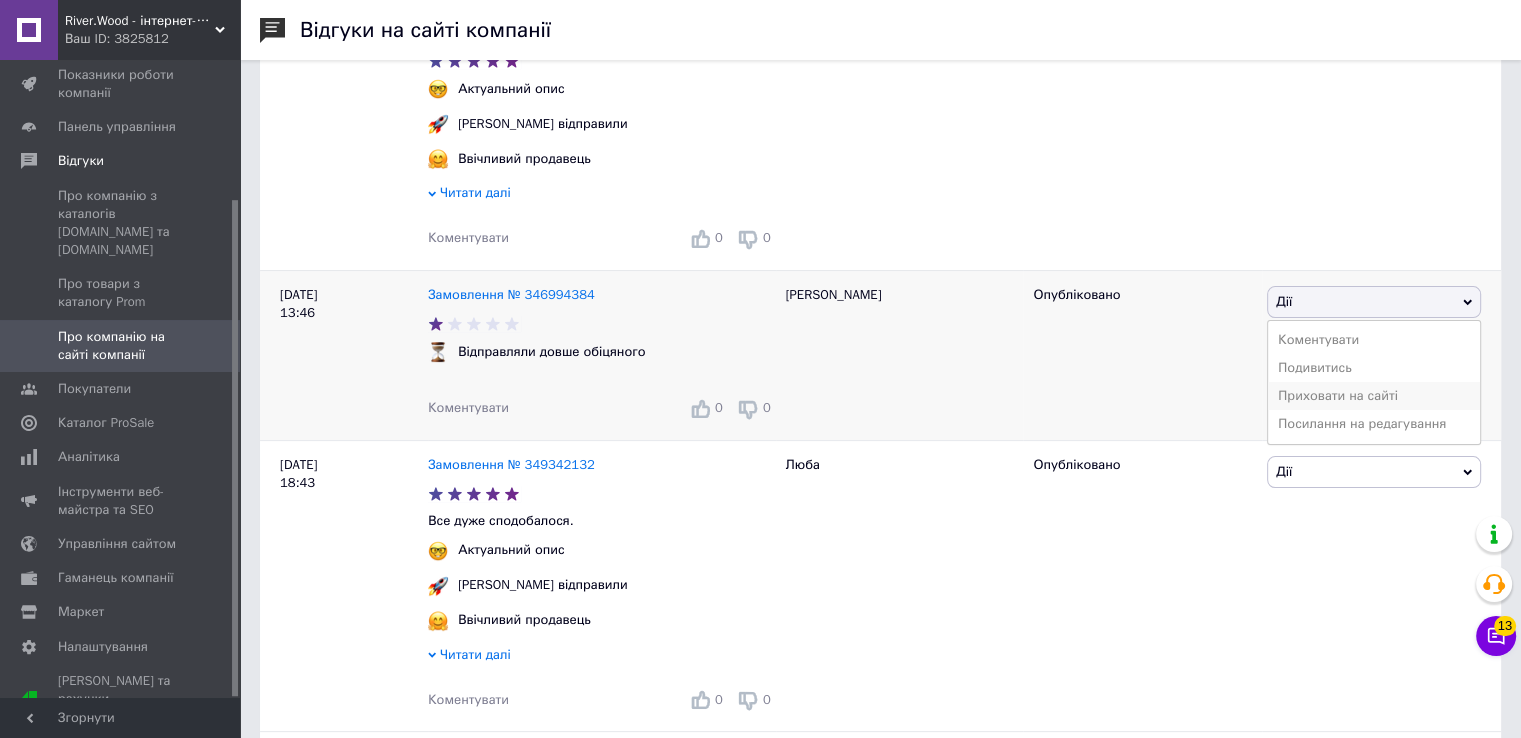 click on "Приховати на сайті" at bounding box center [1374, 396] 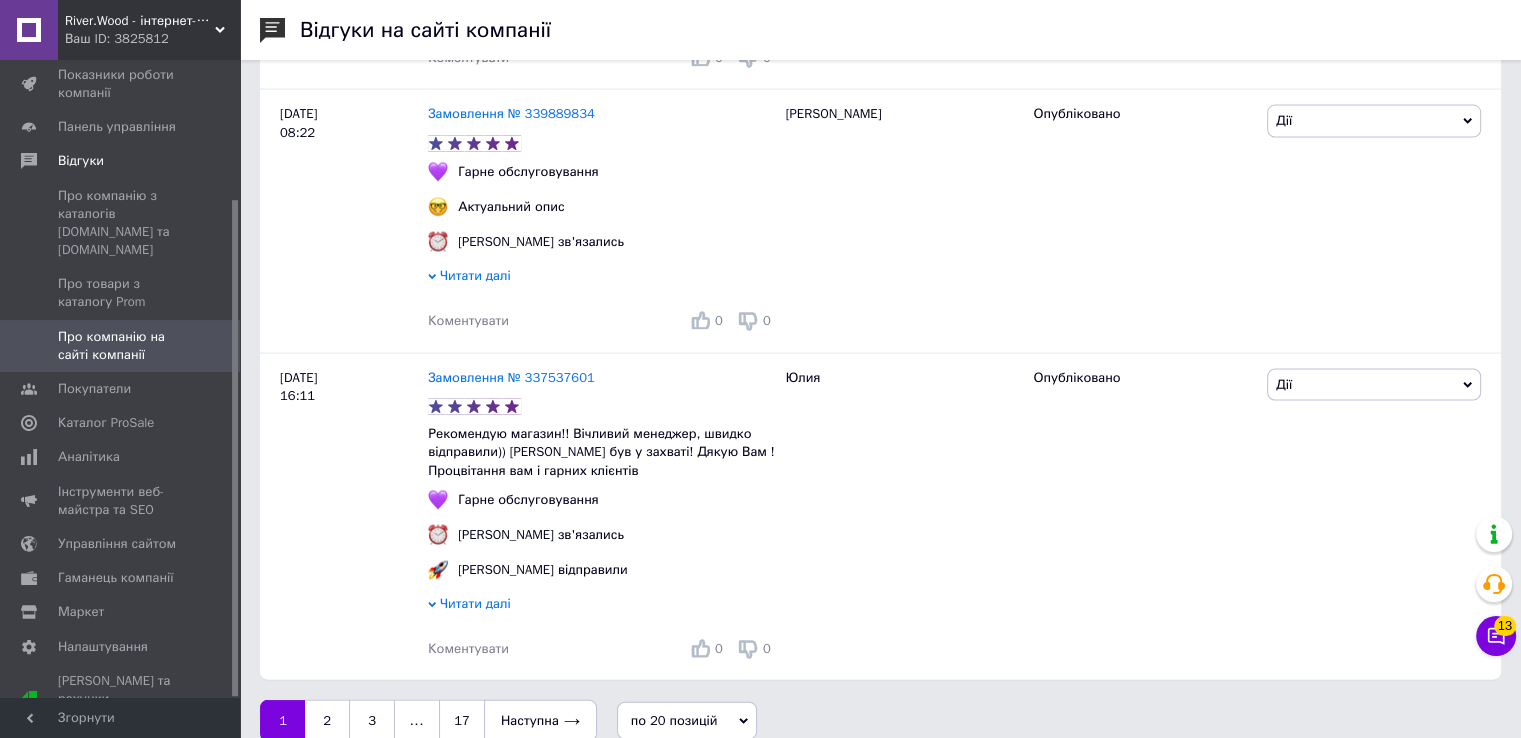 scroll, scrollTop: 4299, scrollLeft: 0, axis: vertical 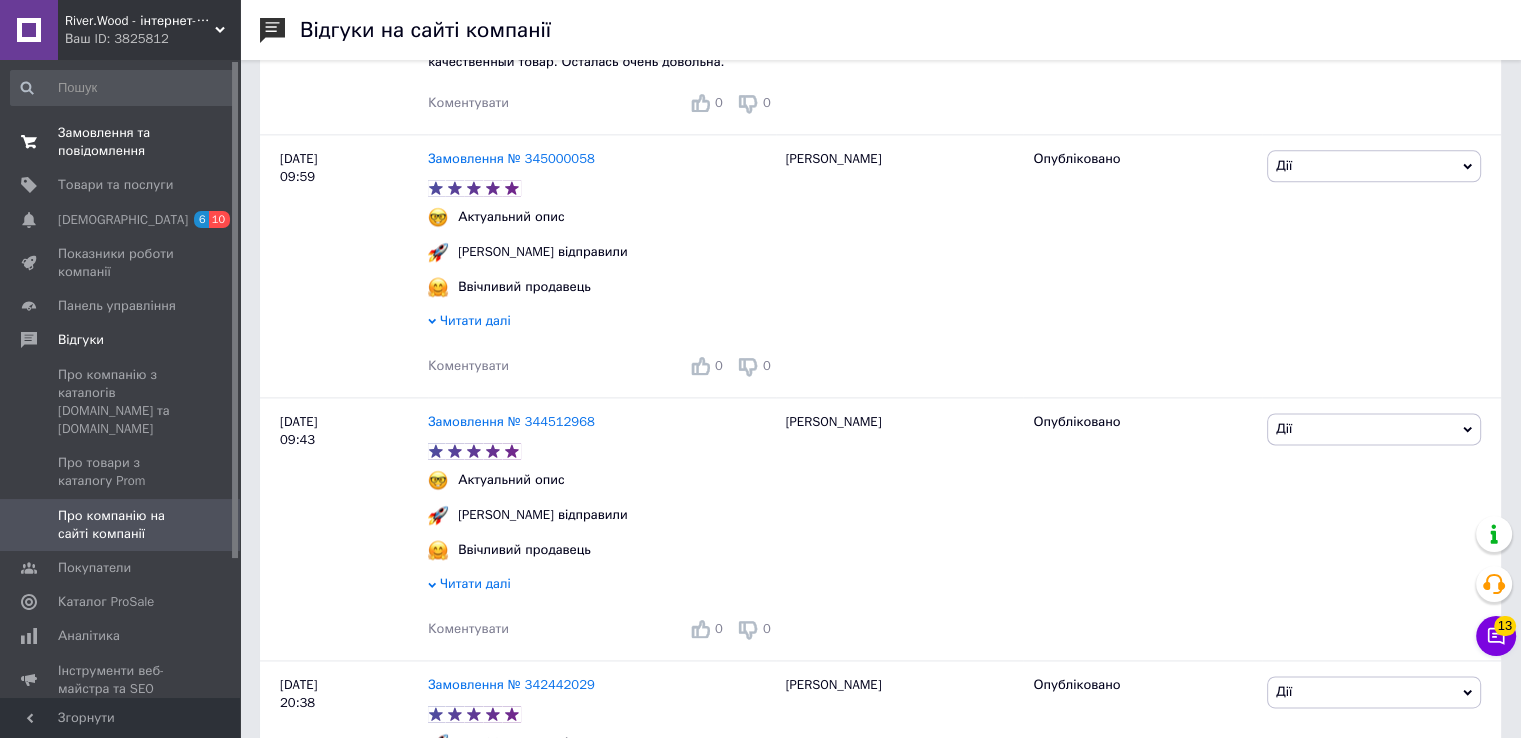 click on "Замовлення та повідомлення" at bounding box center (121, 142) 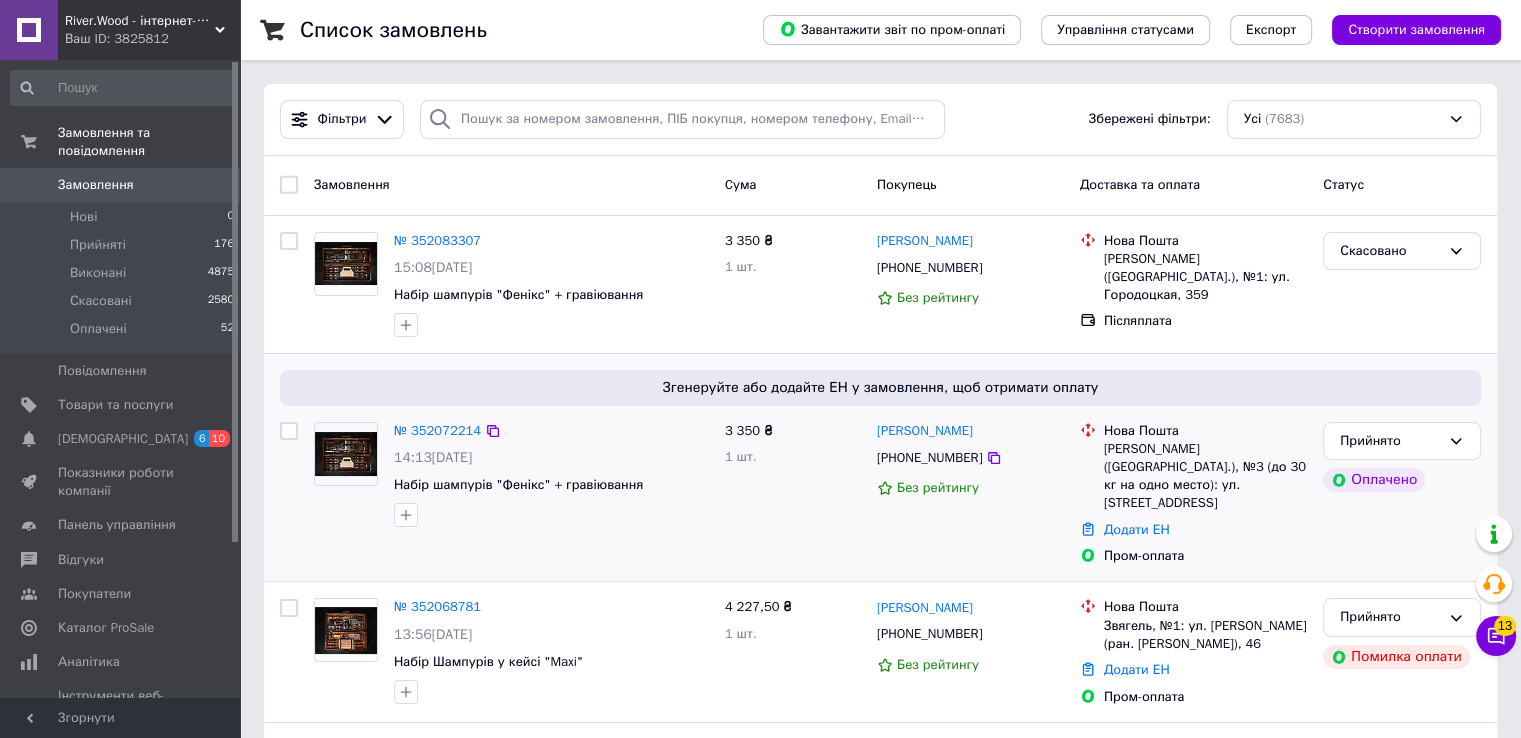 scroll, scrollTop: 200, scrollLeft: 0, axis: vertical 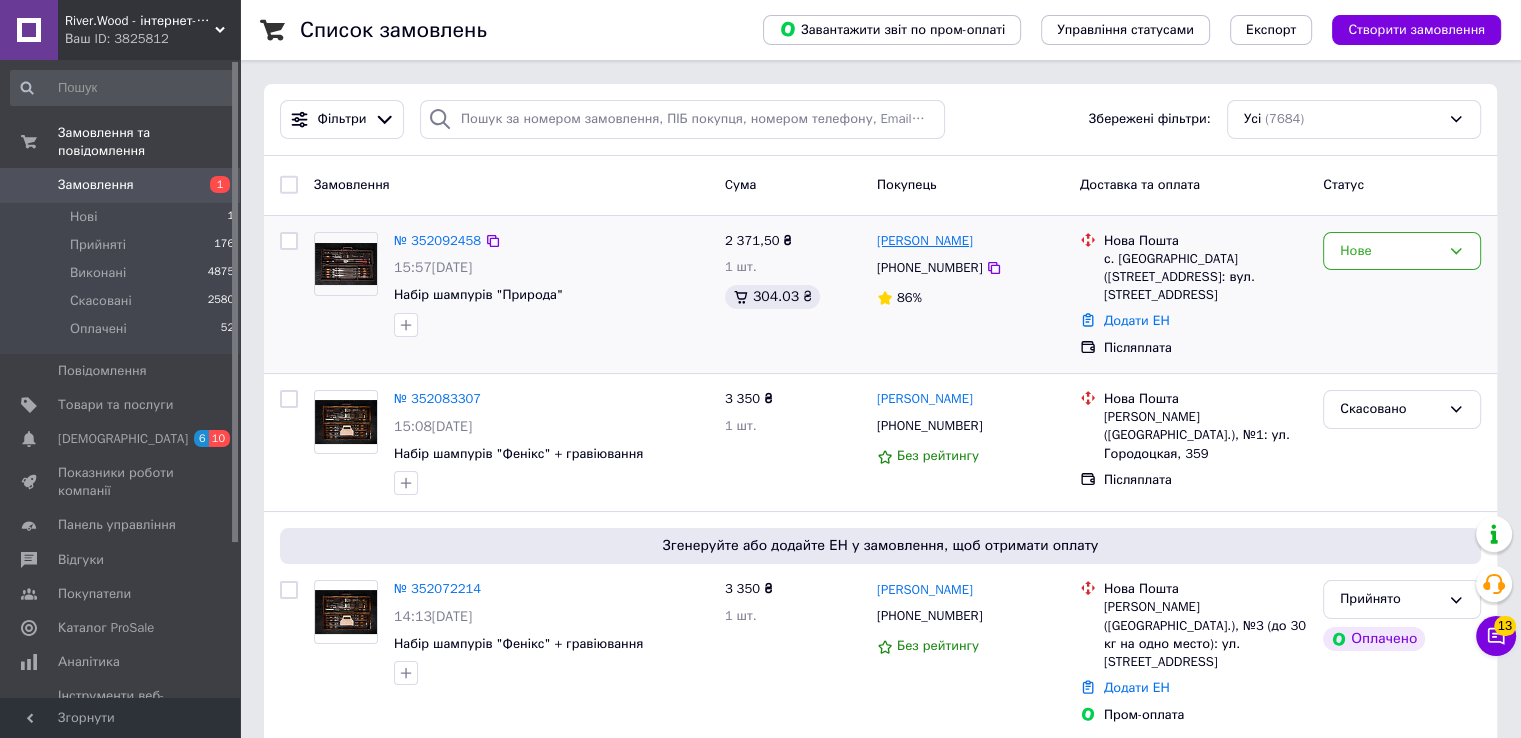 click on "[PERSON_NAME]" at bounding box center (925, 241) 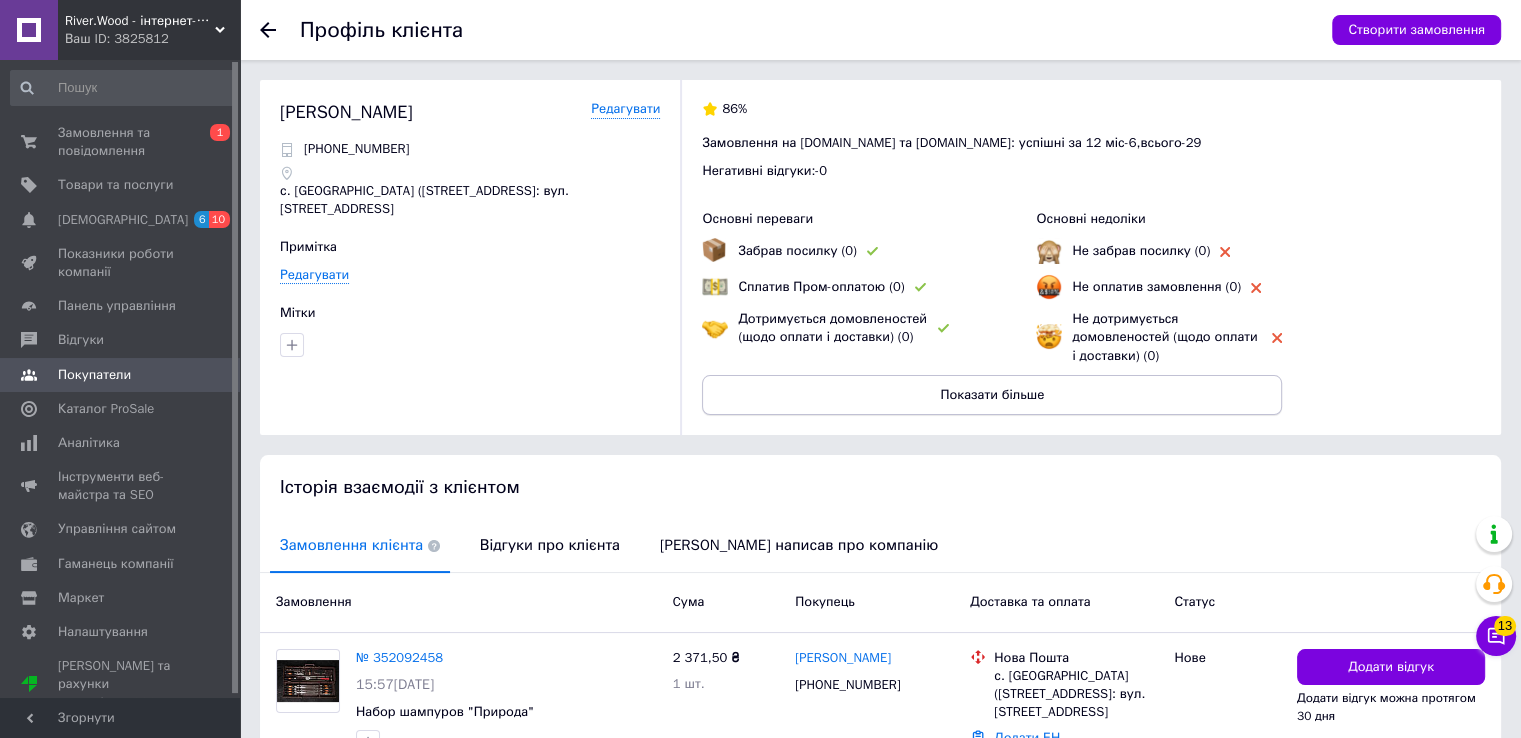 click on "Показати більше" at bounding box center (992, 395) 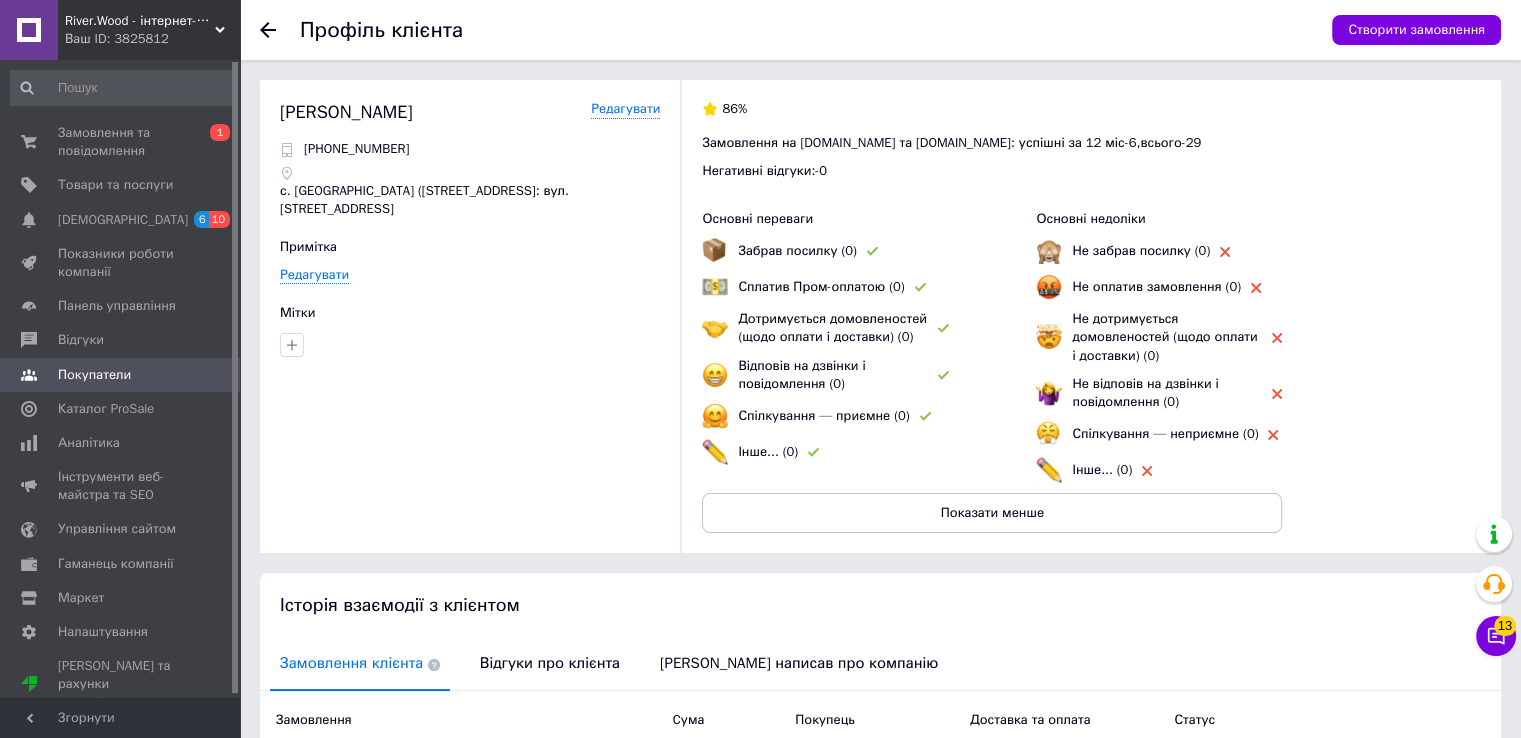 click 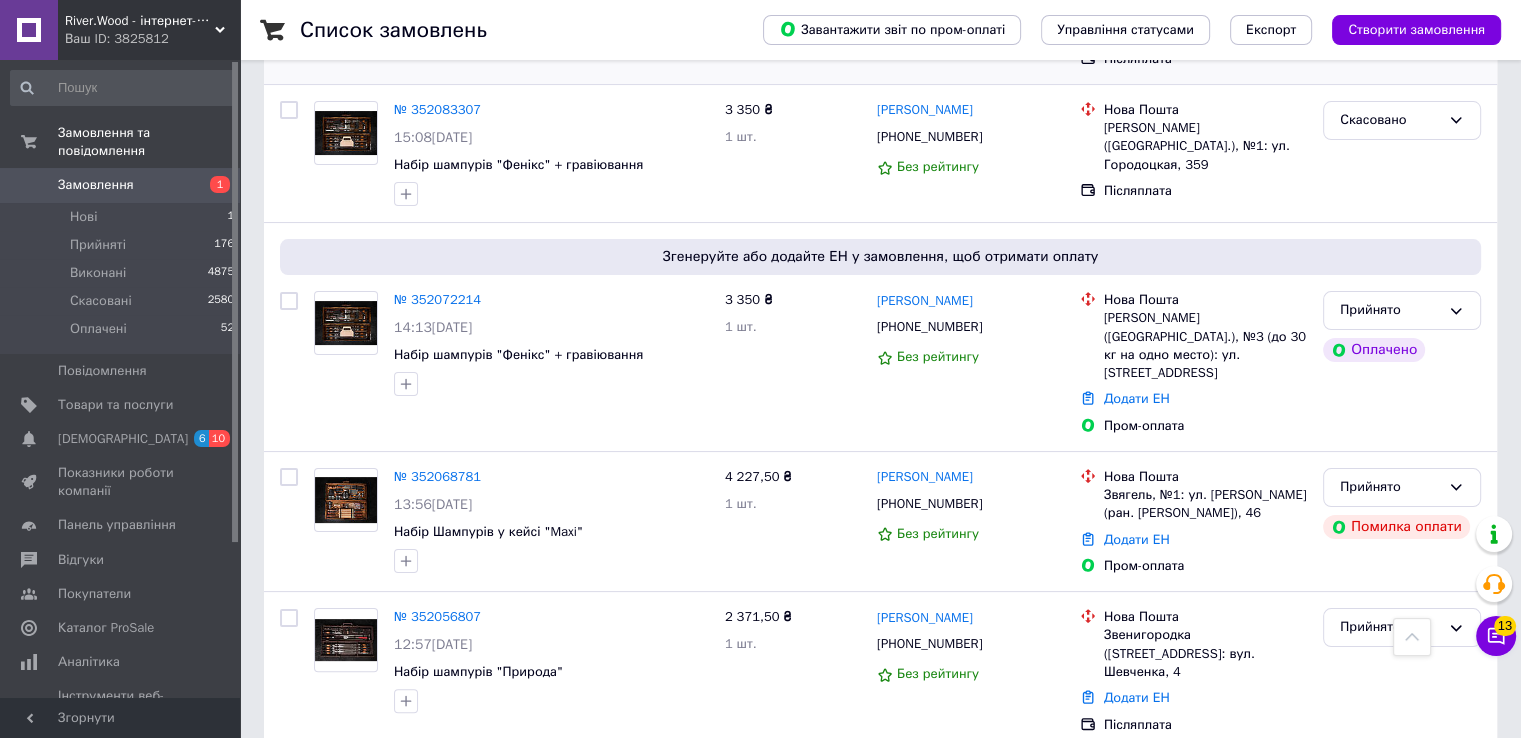 scroll, scrollTop: 0, scrollLeft: 0, axis: both 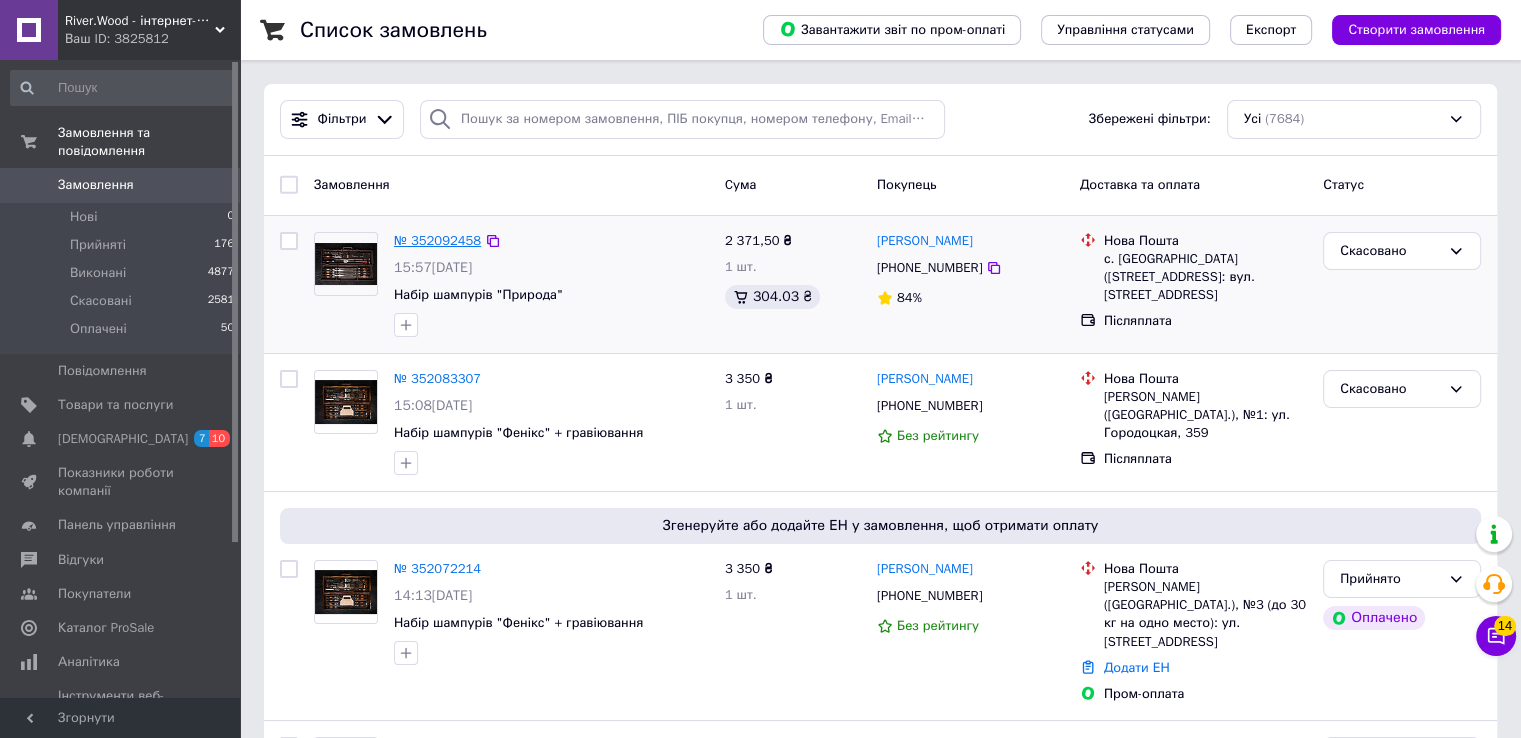click on "№ 352092458" at bounding box center (437, 240) 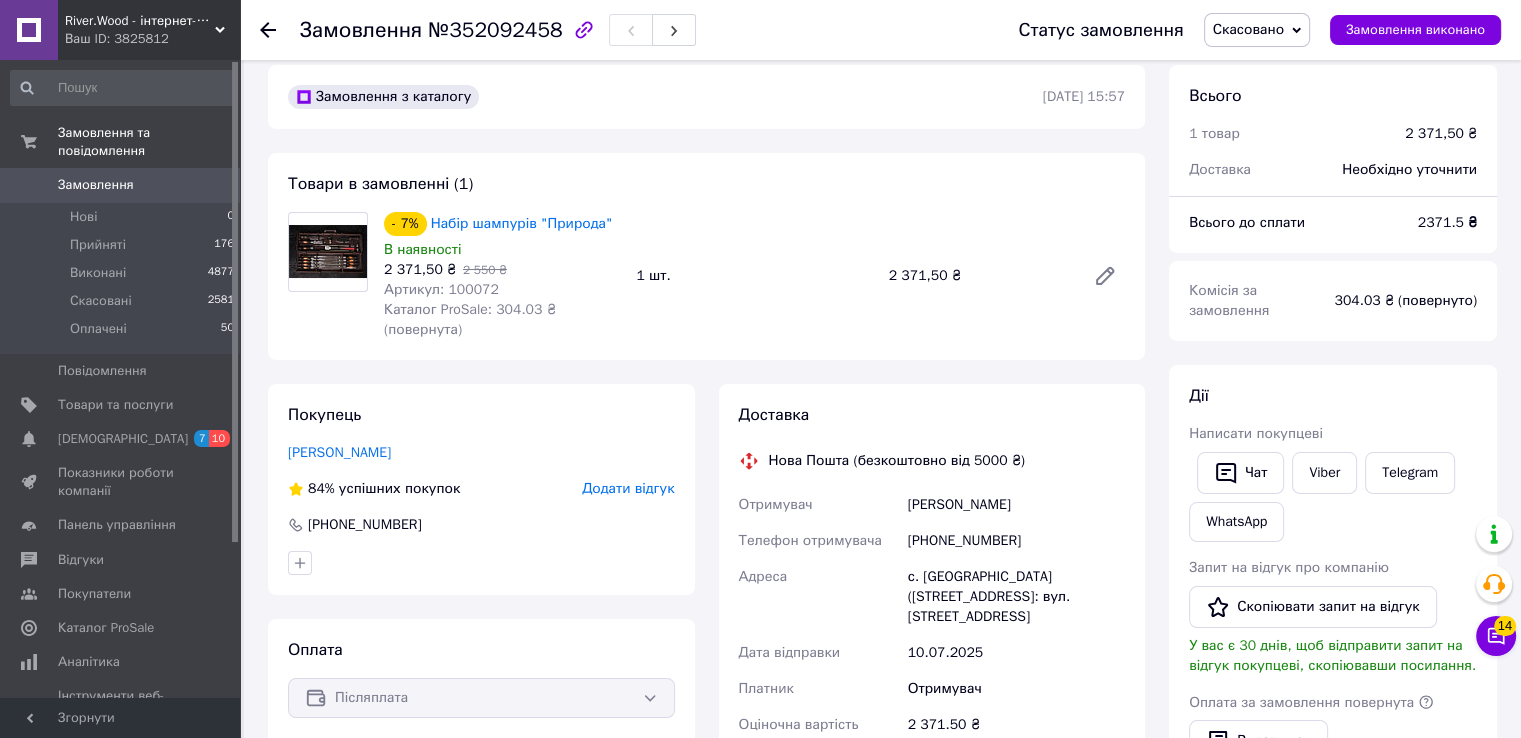 scroll, scrollTop: 0, scrollLeft: 0, axis: both 